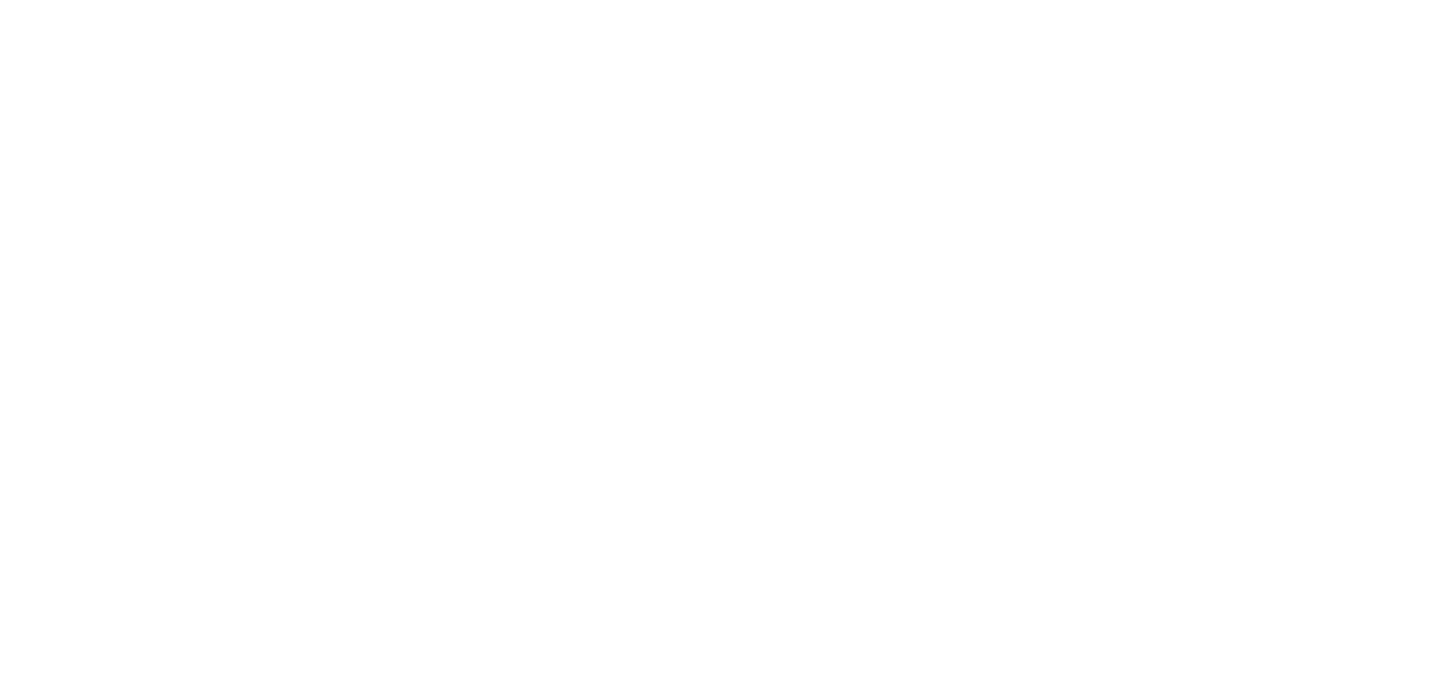 scroll, scrollTop: 0, scrollLeft: 0, axis: both 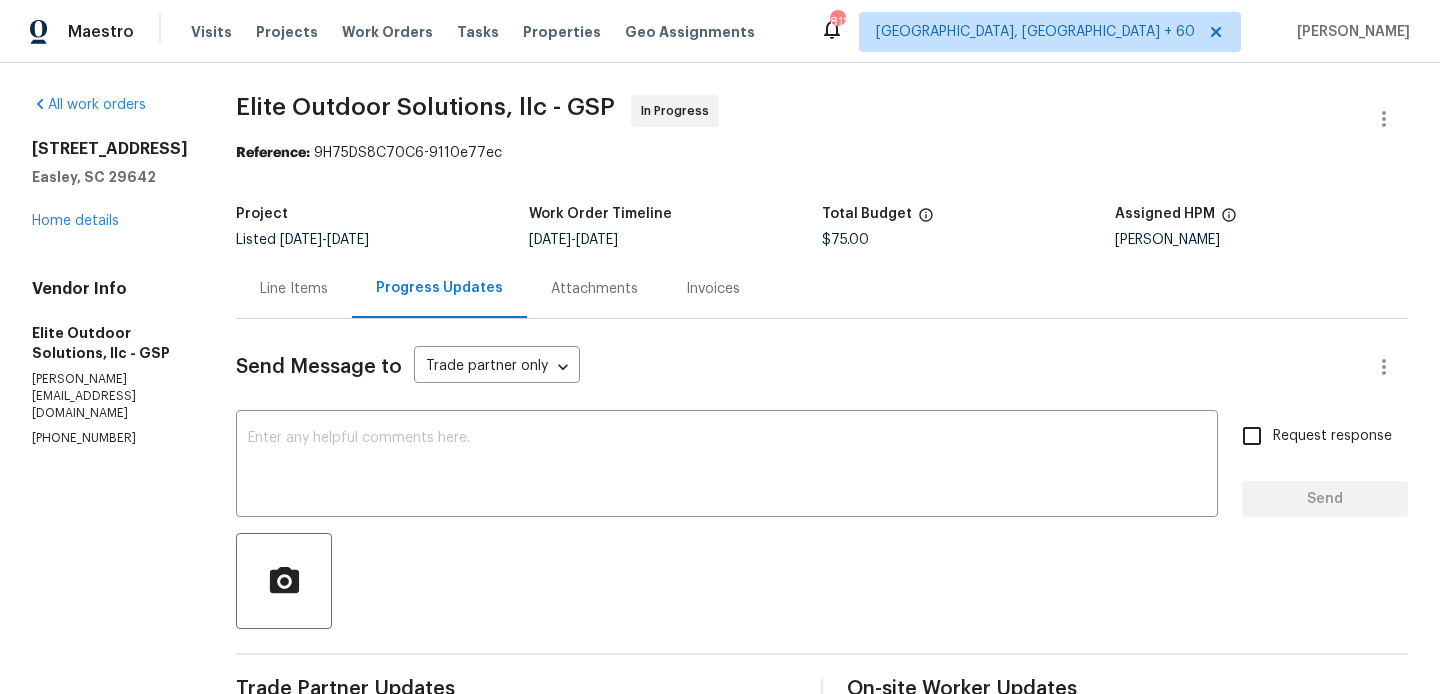 click on "[PHONE_NUMBER]" at bounding box center [110, 438] 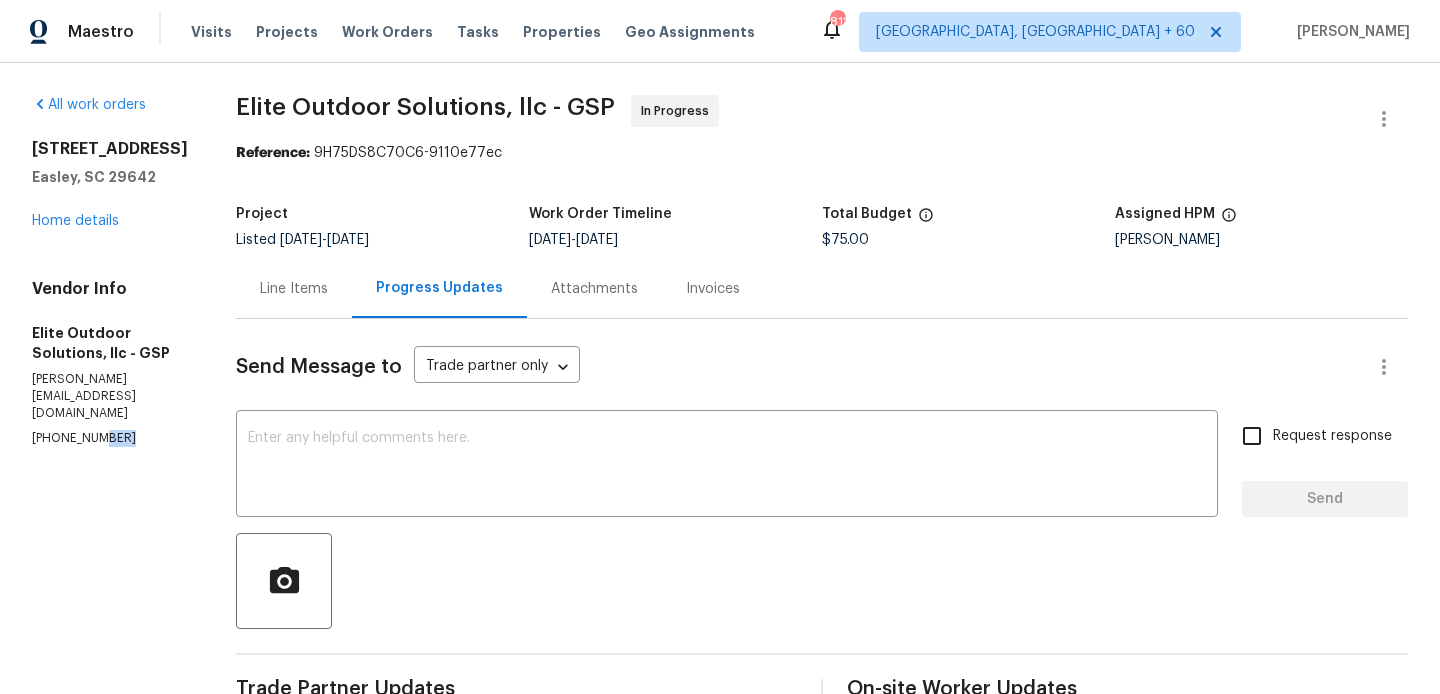 click on "[PHONE_NUMBER]" at bounding box center (110, 438) 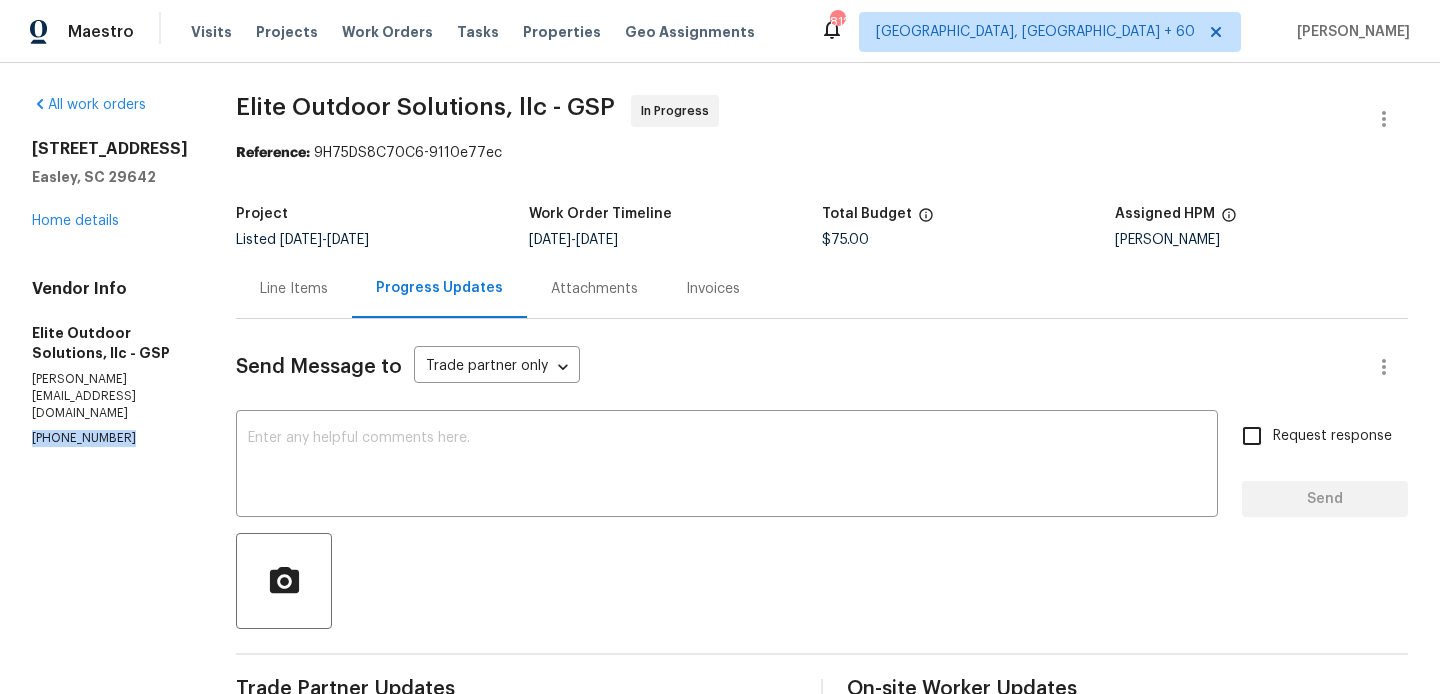 click on "[PHONE_NUMBER]" at bounding box center (110, 438) 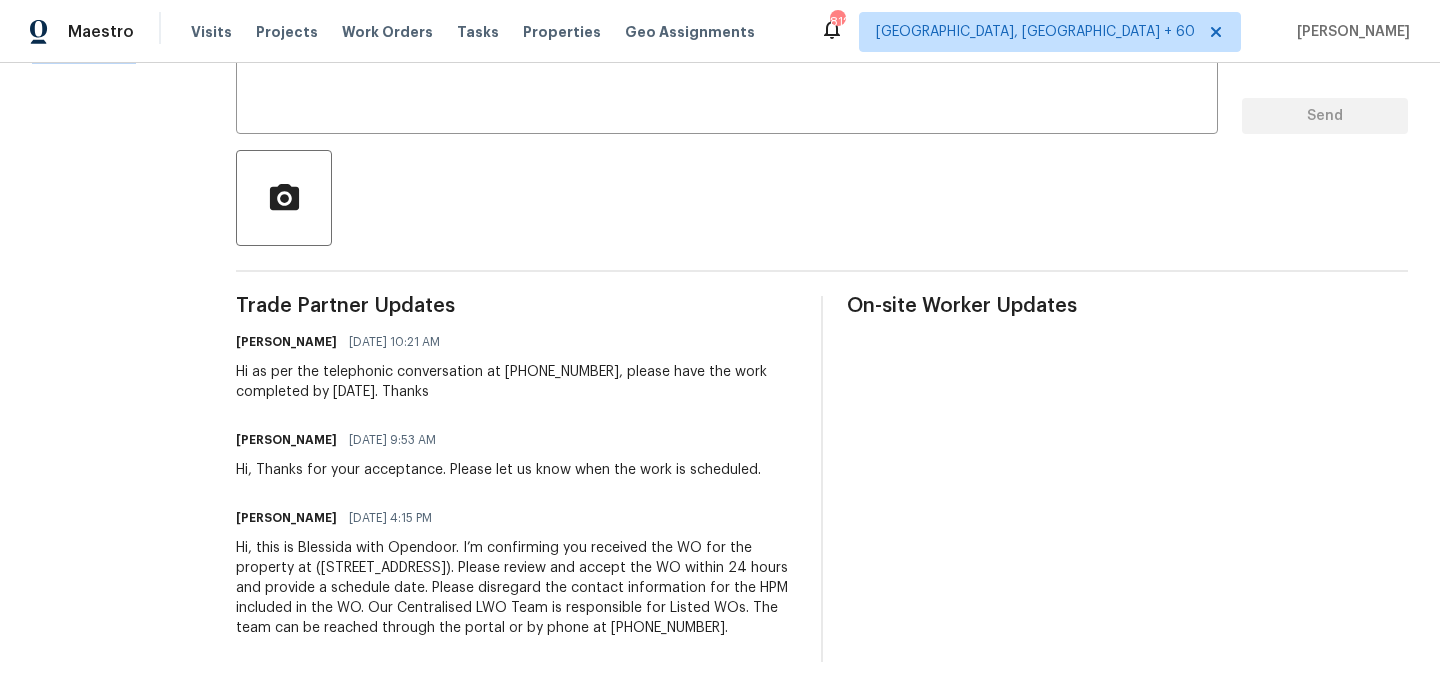 scroll, scrollTop: 187, scrollLeft: 0, axis: vertical 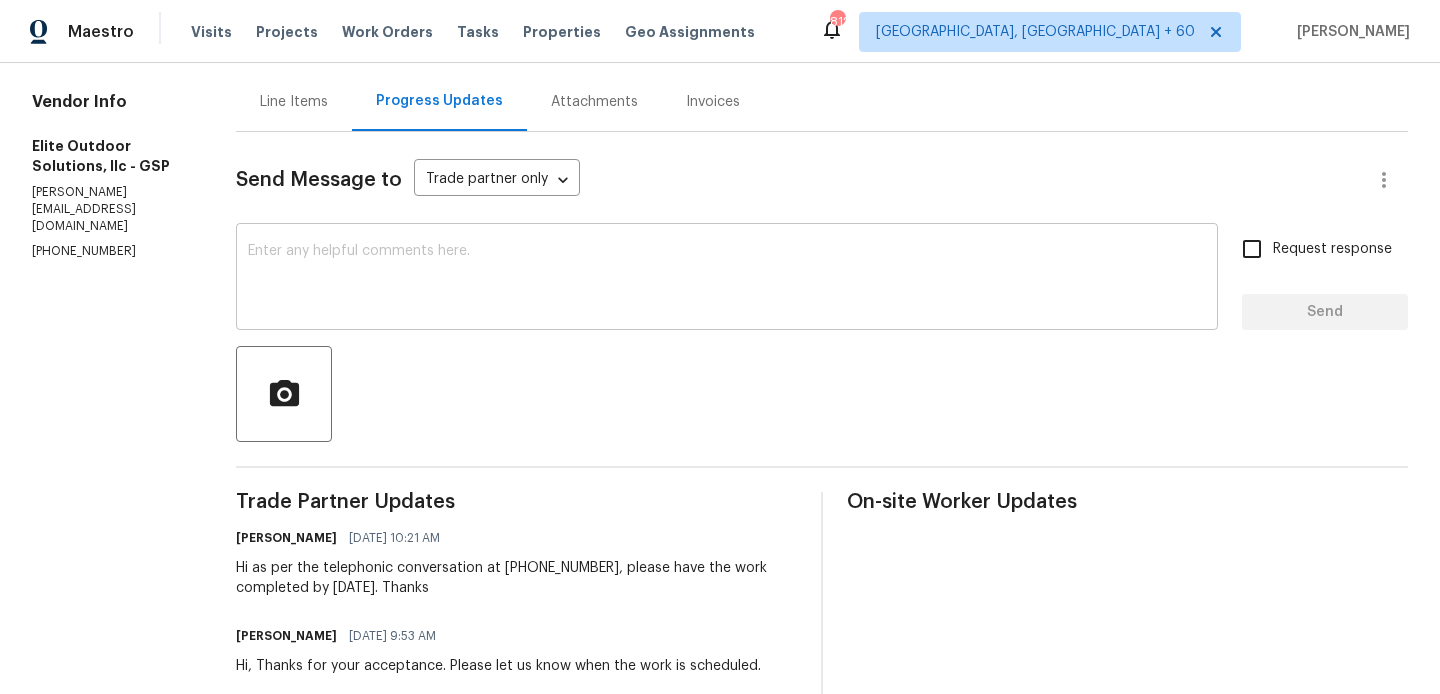 click on "x ​" at bounding box center (727, 279) 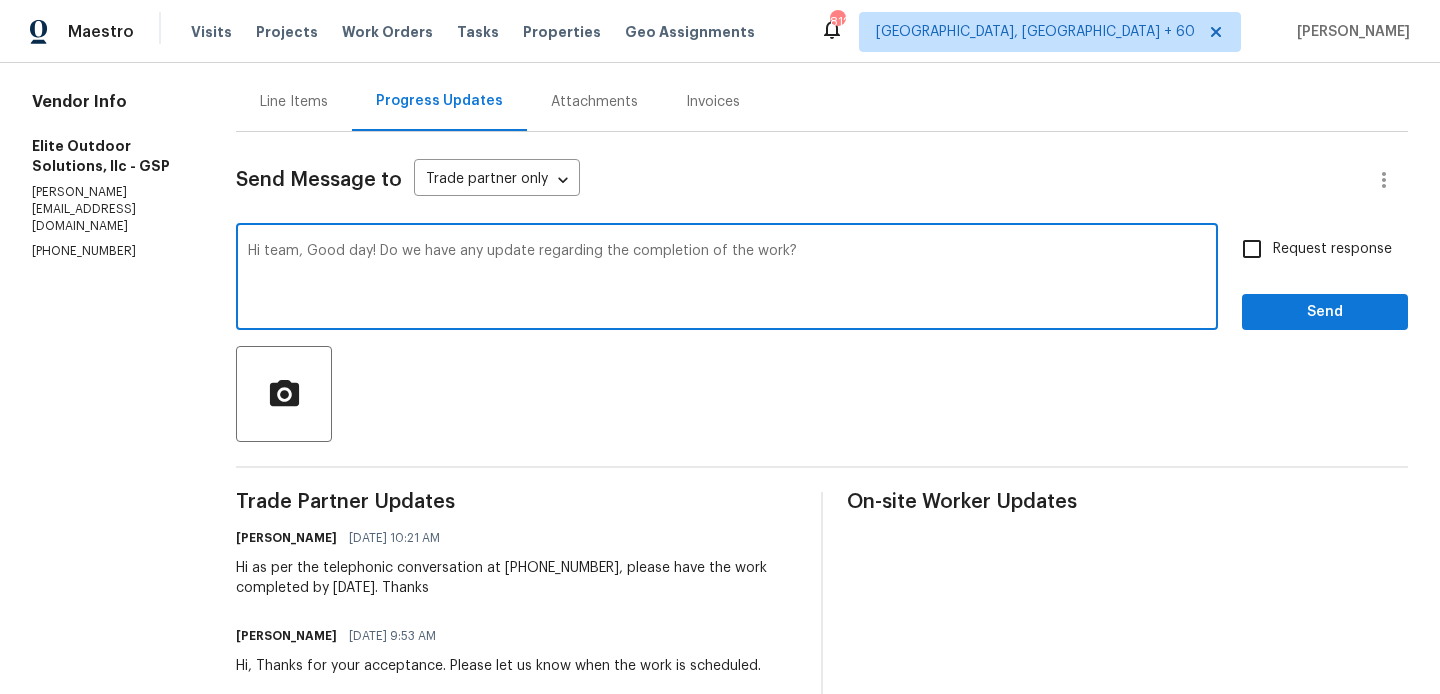 type on "Hi team, Good day! Do we have any update regarding the completion of the work?" 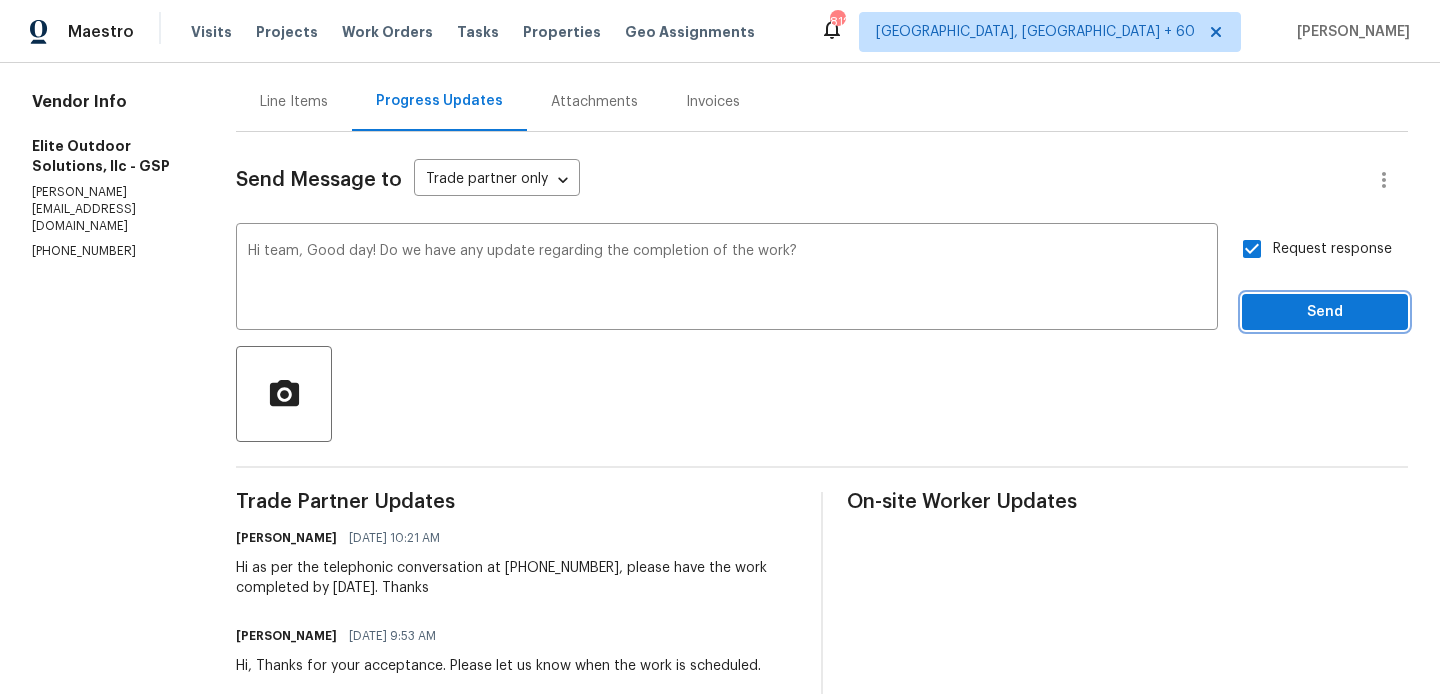 click on "Send" at bounding box center (1325, 312) 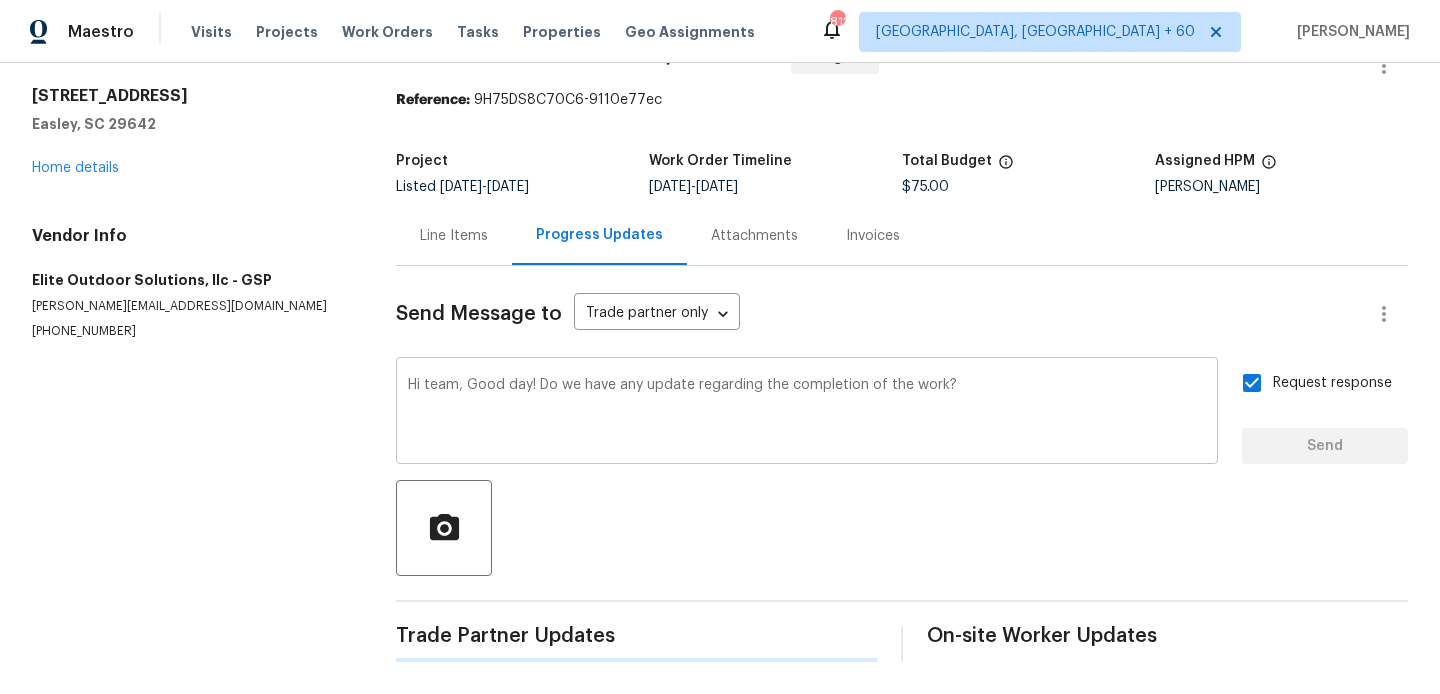 type 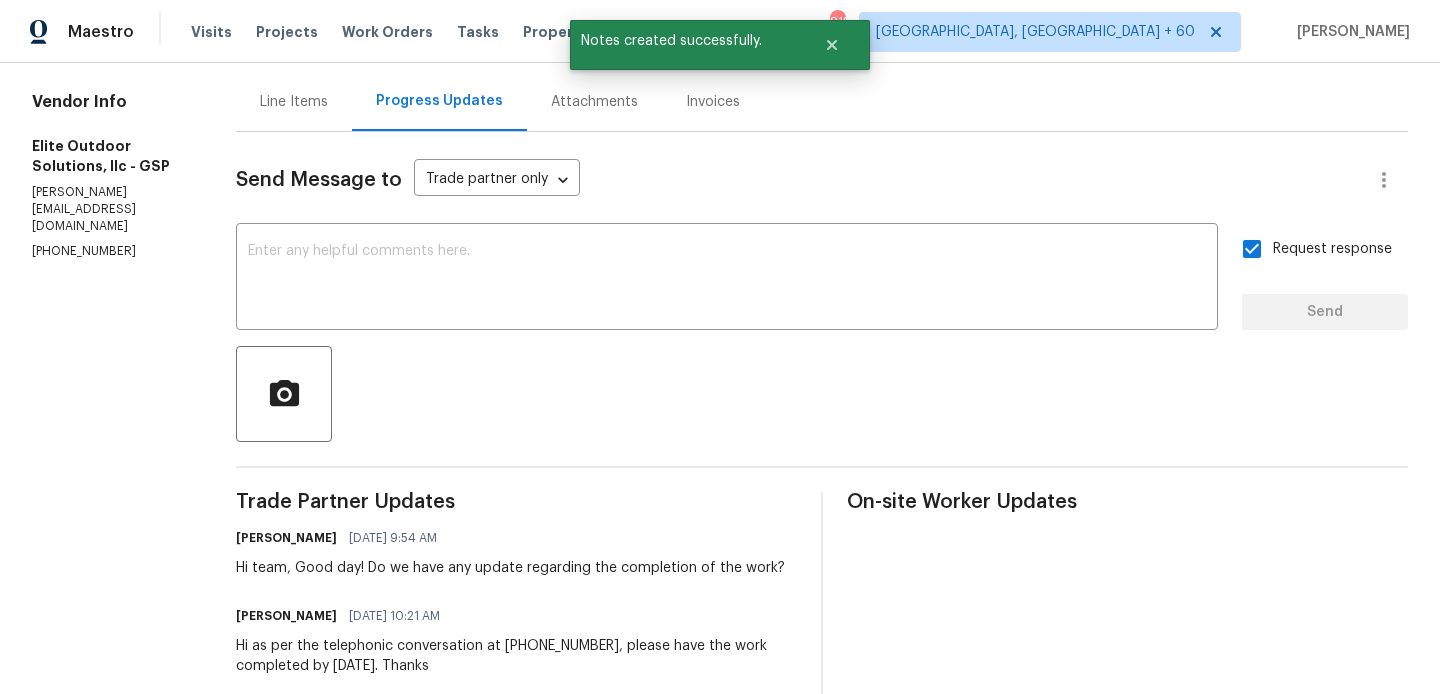 scroll, scrollTop: 0, scrollLeft: 0, axis: both 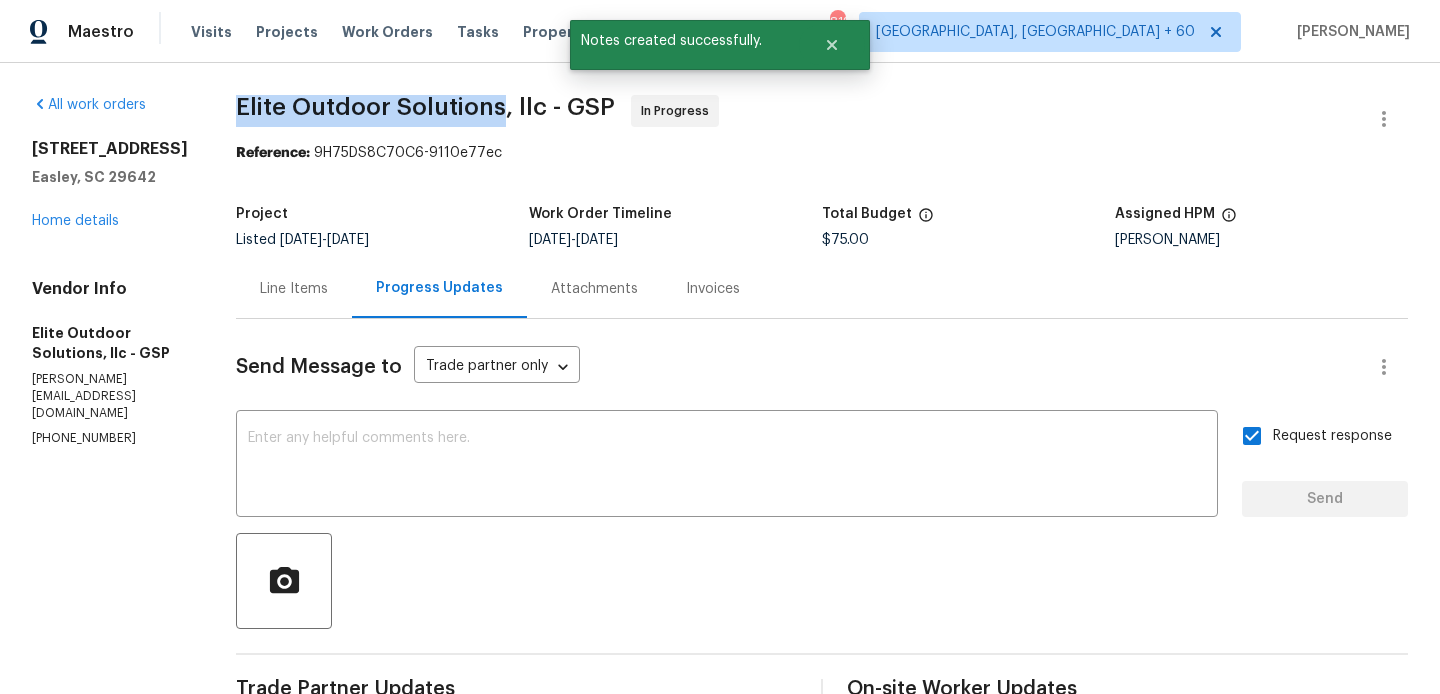 drag, startPoint x: 200, startPoint y: 101, endPoint x: 468, endPoint y: 111, distance: 268.1865 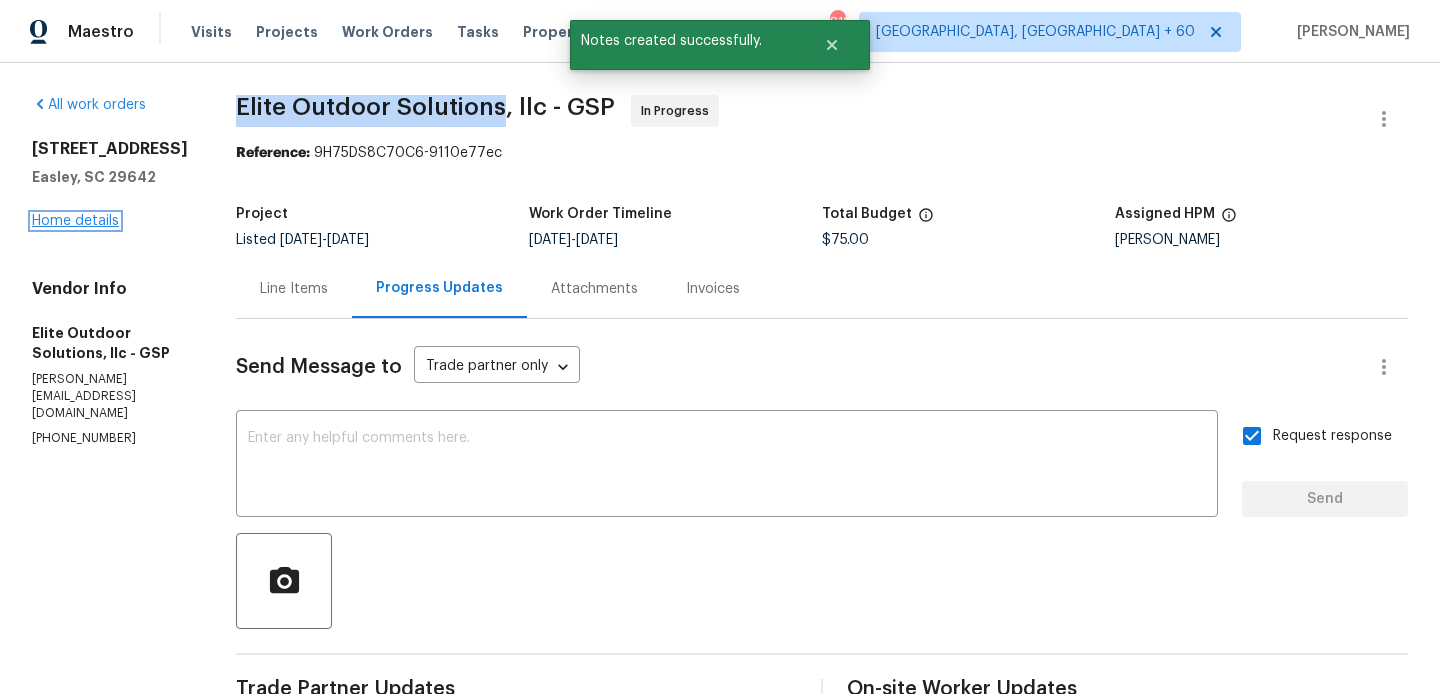 click on "Home details" at bounding box center [75, 221] 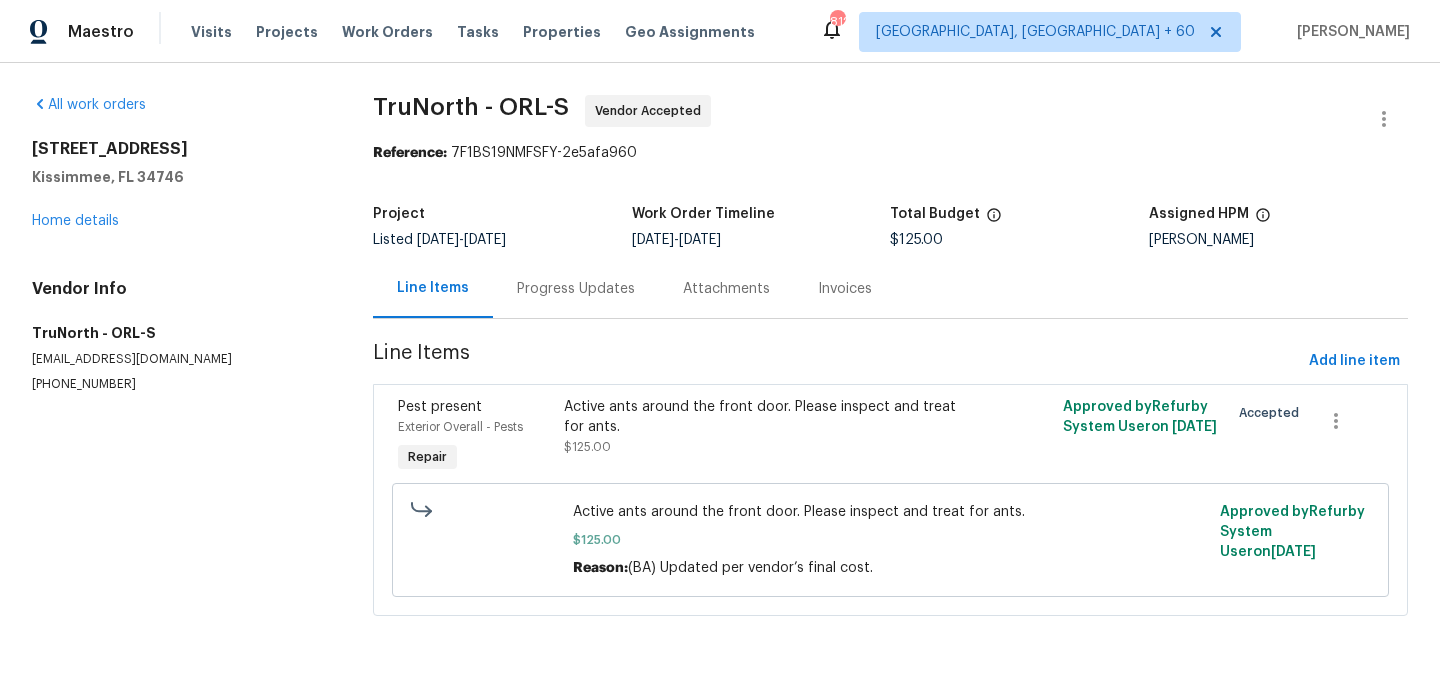 scroll, scrollTop: 0, scrollLeft: 0, axis: both 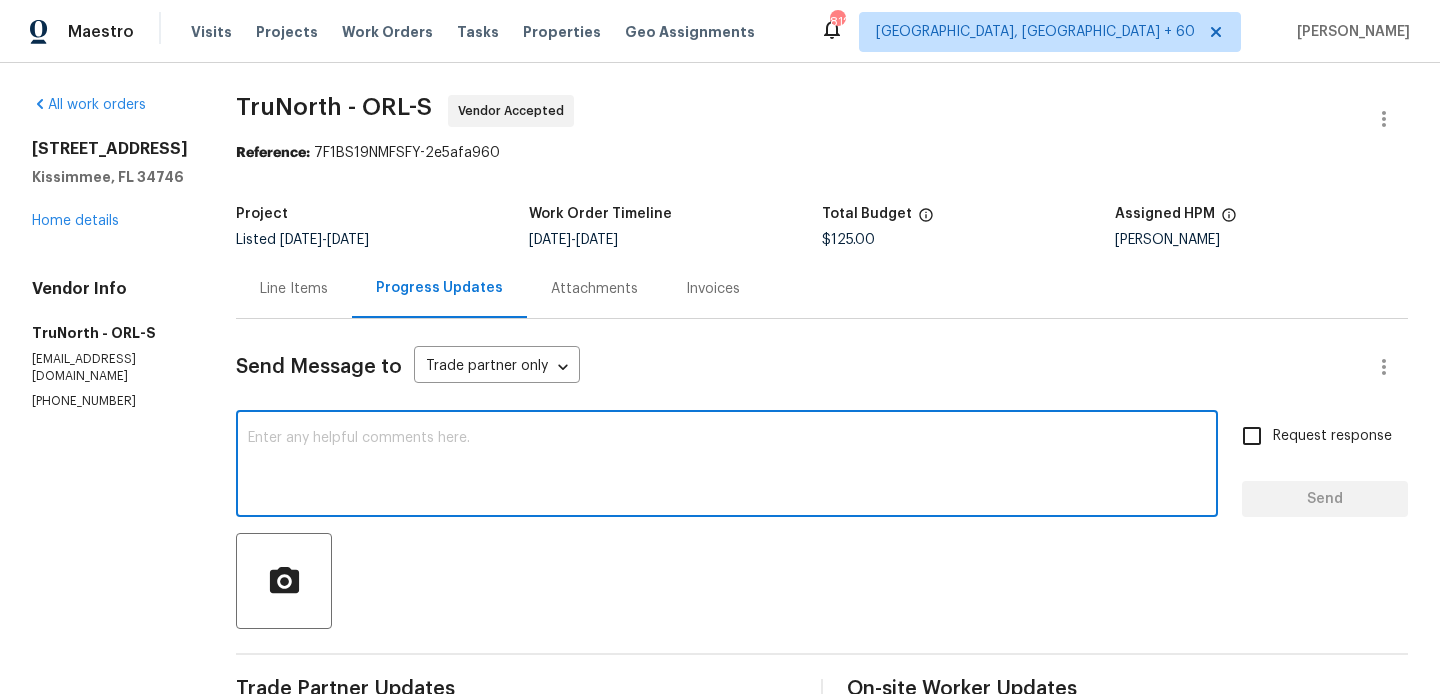 click at bounding box center [727, 466] 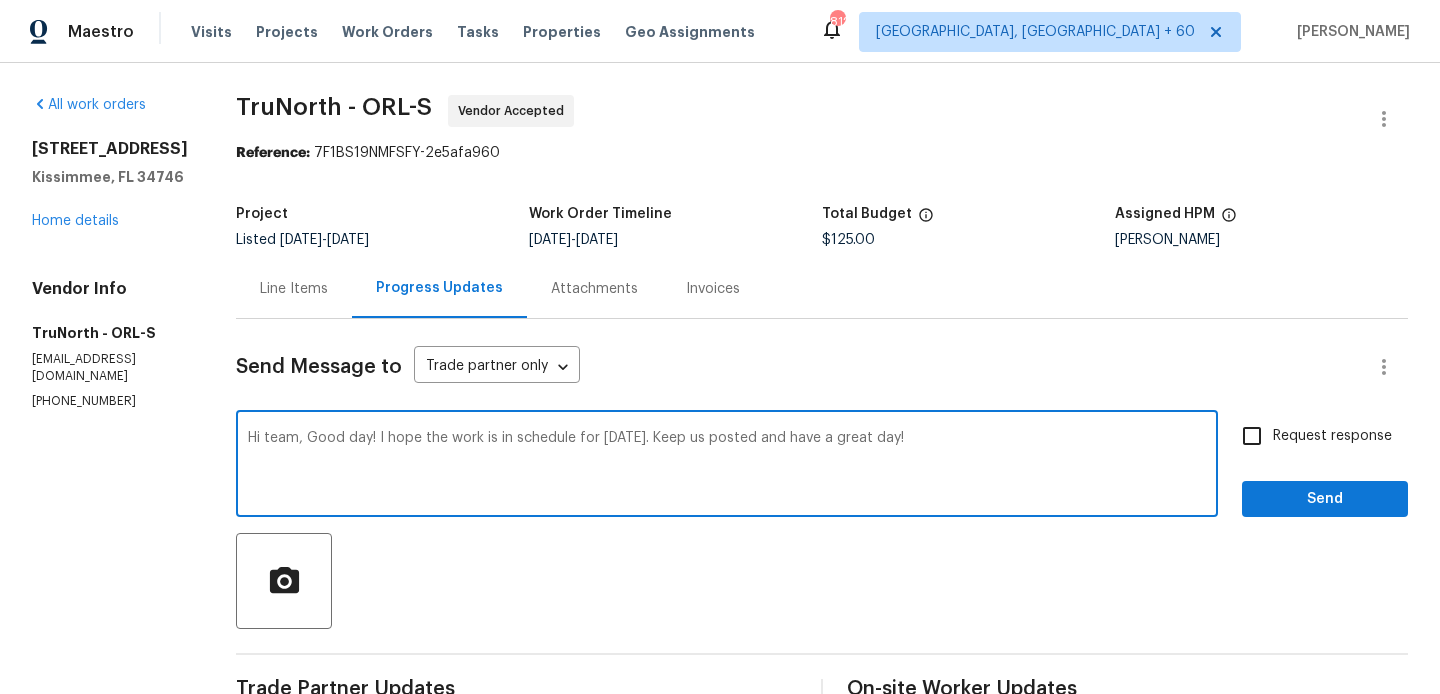 click on "tomorrow" at bounding box center [0, 0] 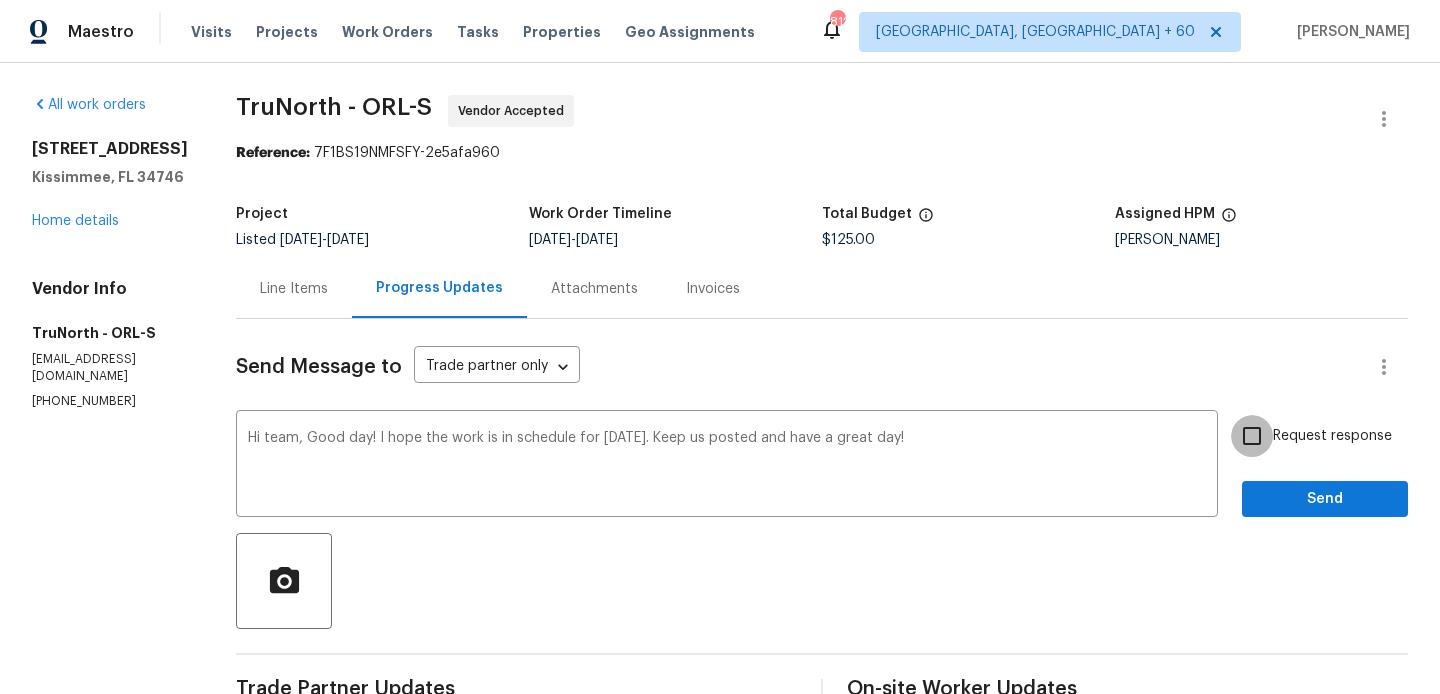 click on "Request response" at bounding box center [1252, 436] 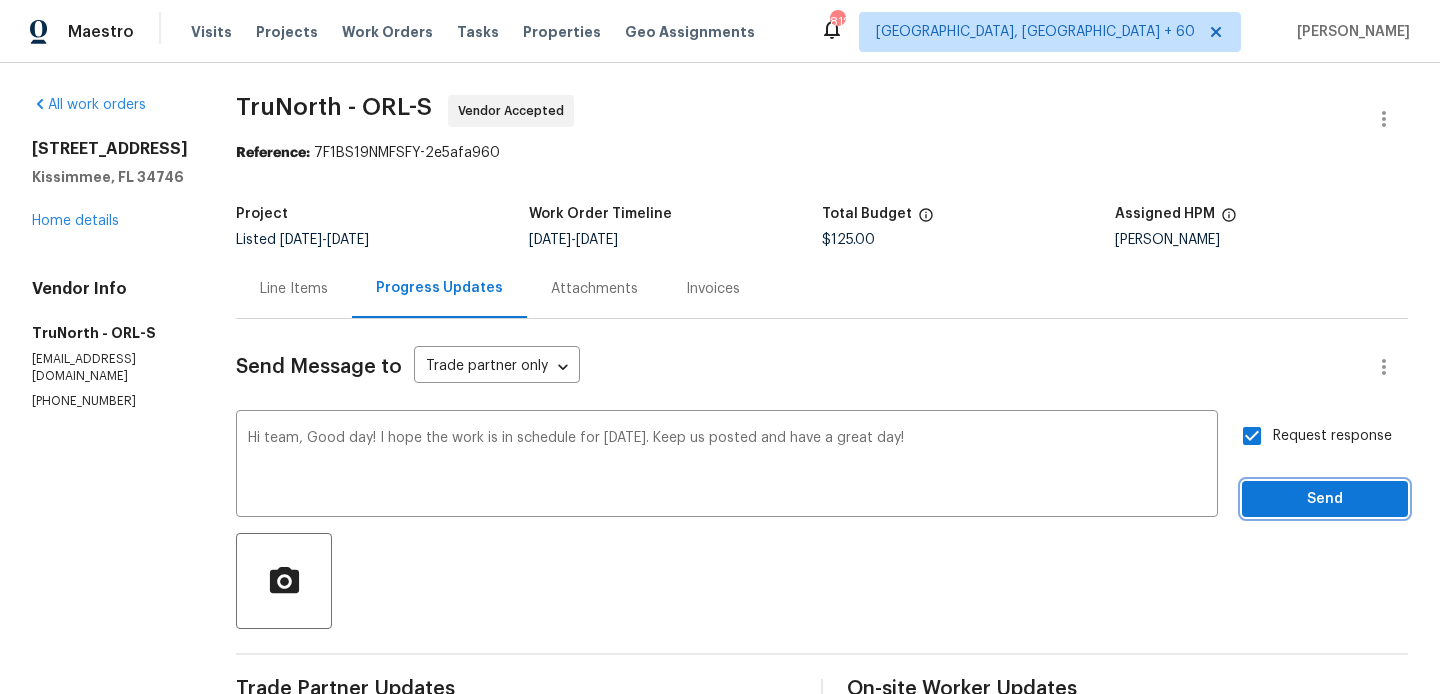 click on "Send" at bounding box center [1325, 499] 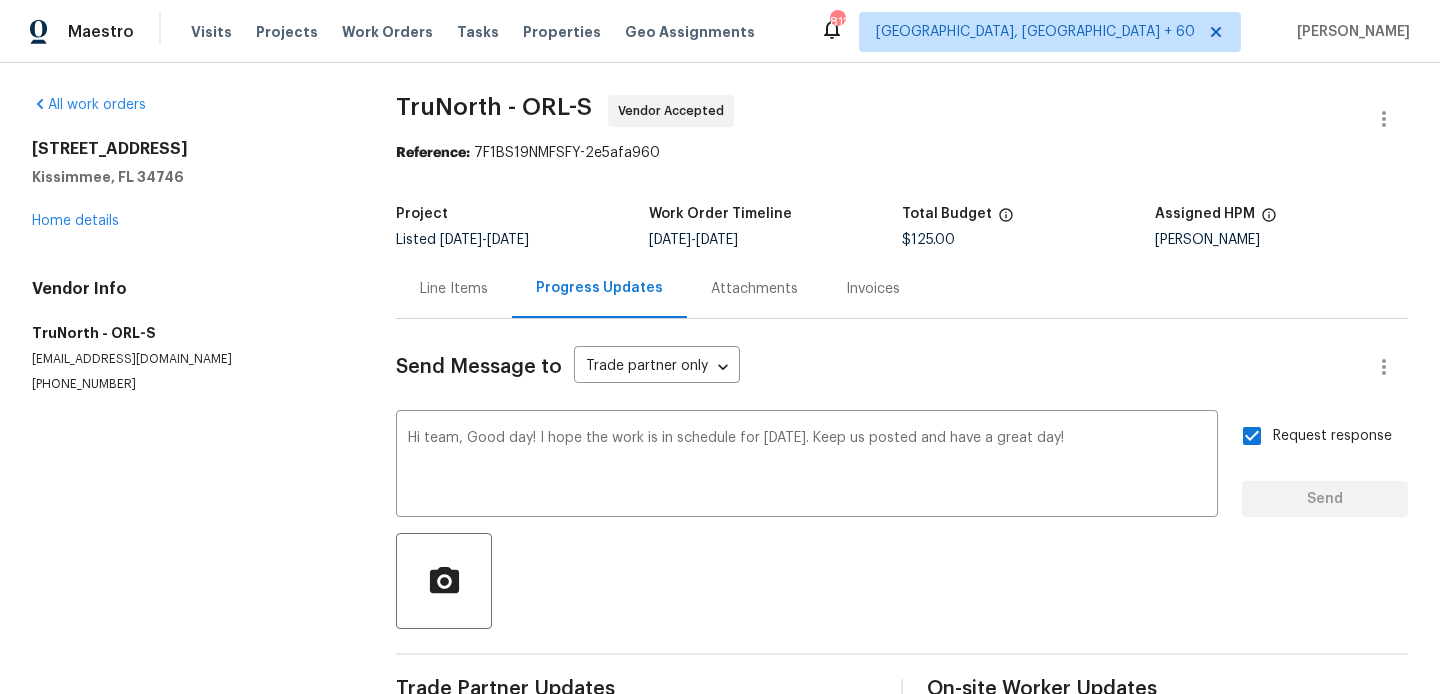 type 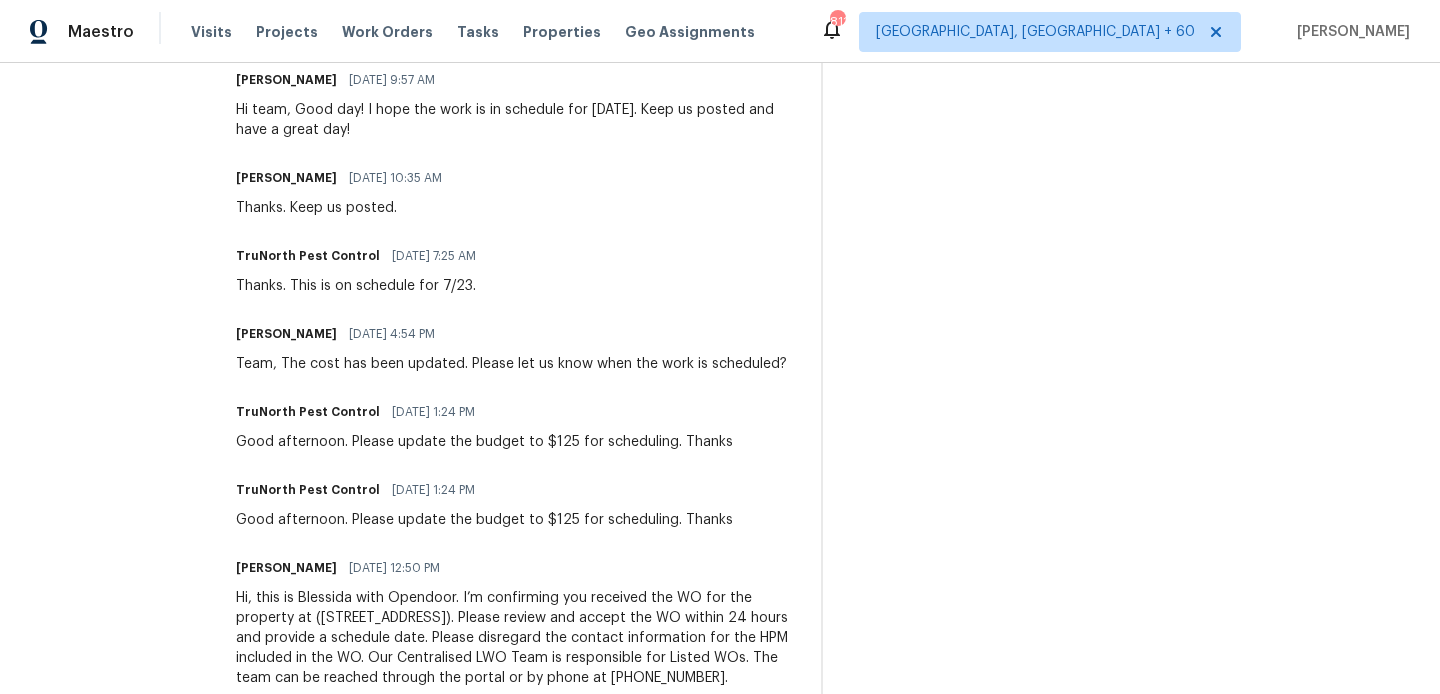 scroll, scrollTop: 0, scrollLeft: 0, axis: both 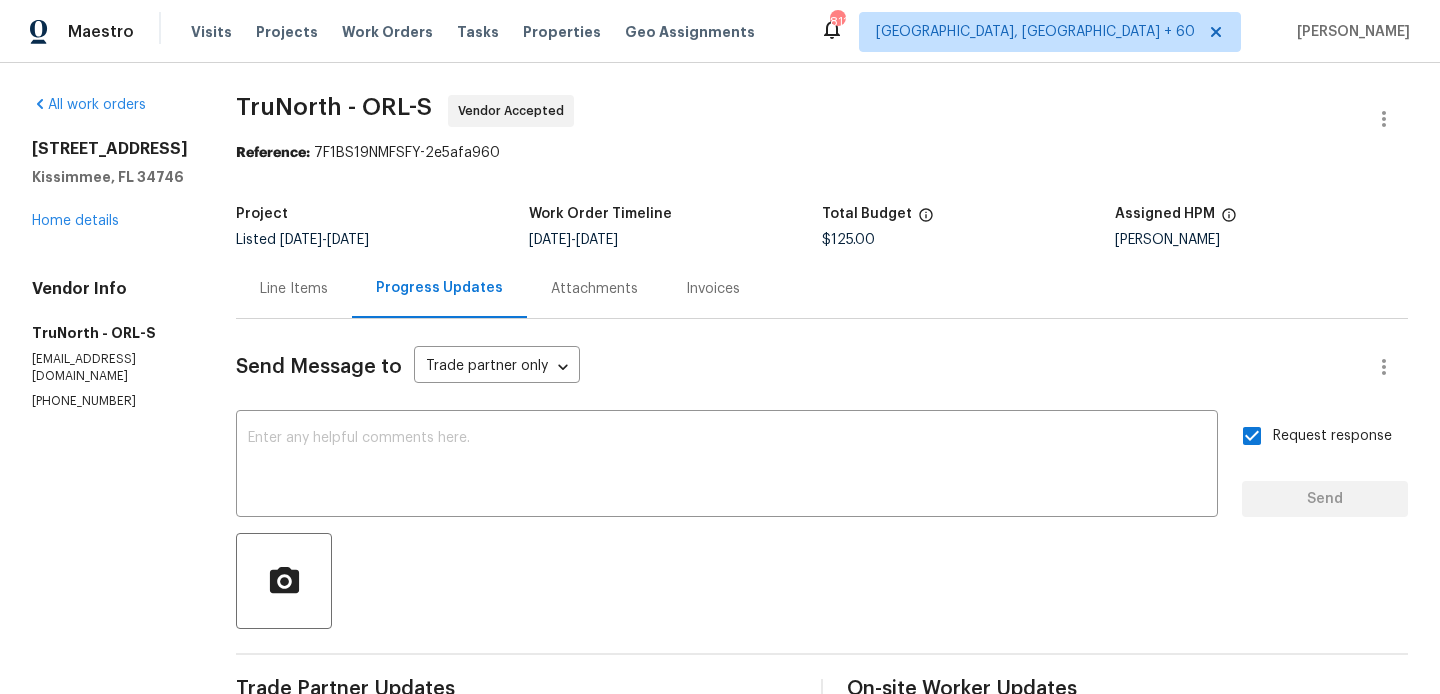 click on "TruNorth - ORL-S" at bounding box center (334, 107) 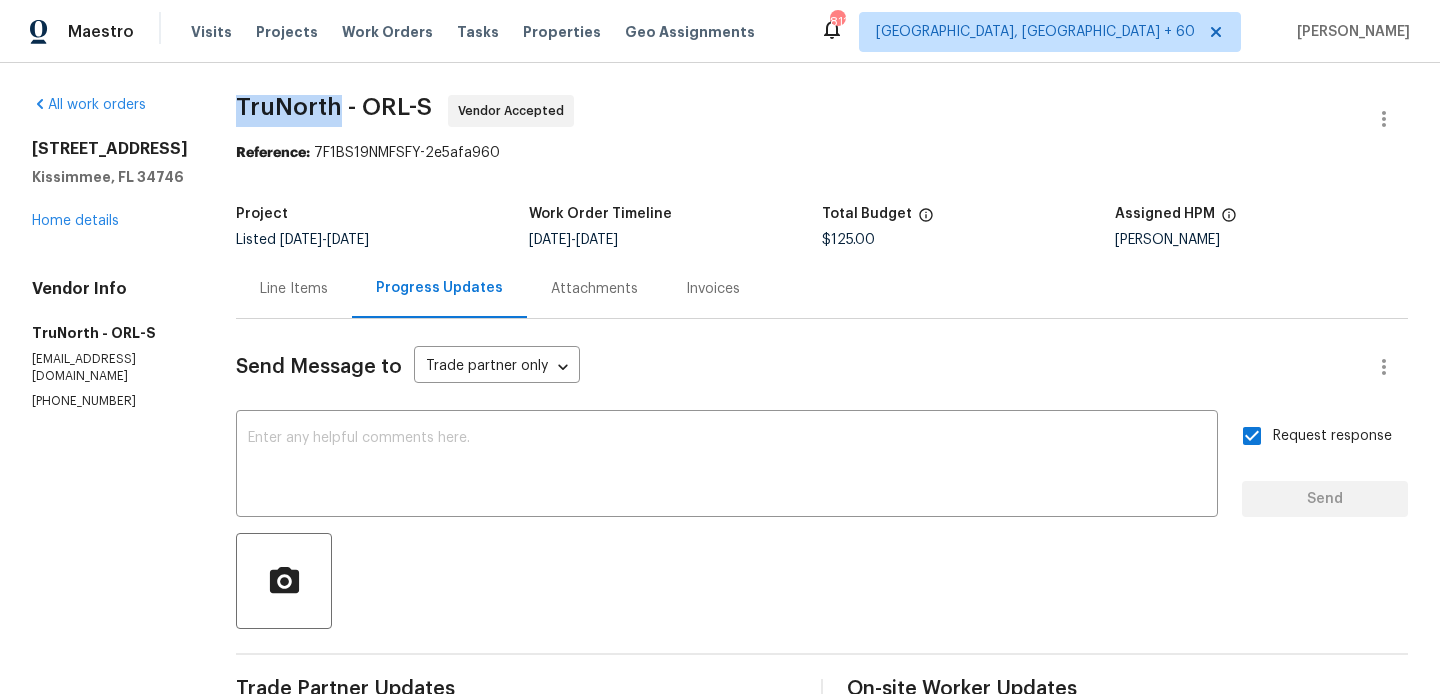 click on "TruNorth - ORL-S" at bounding box center (334, 107) 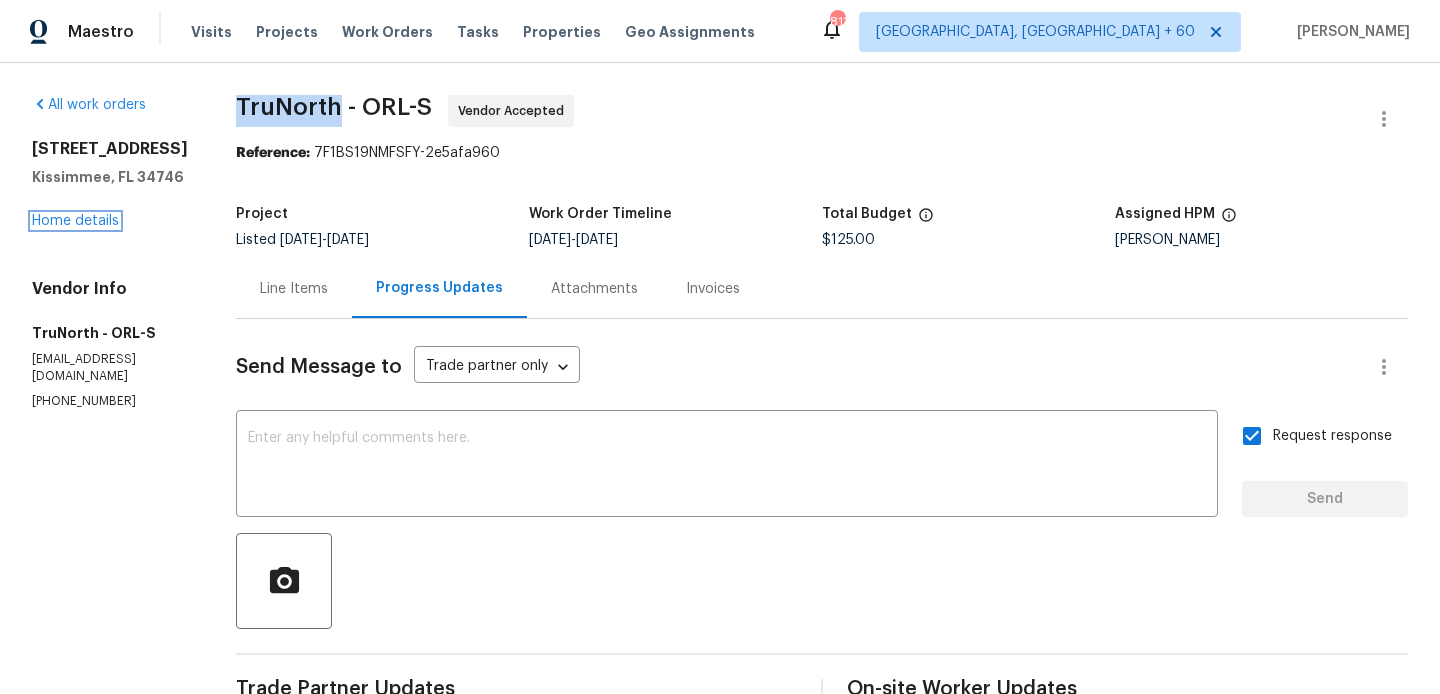 click on "Home details" at bounding box center (75, 221) 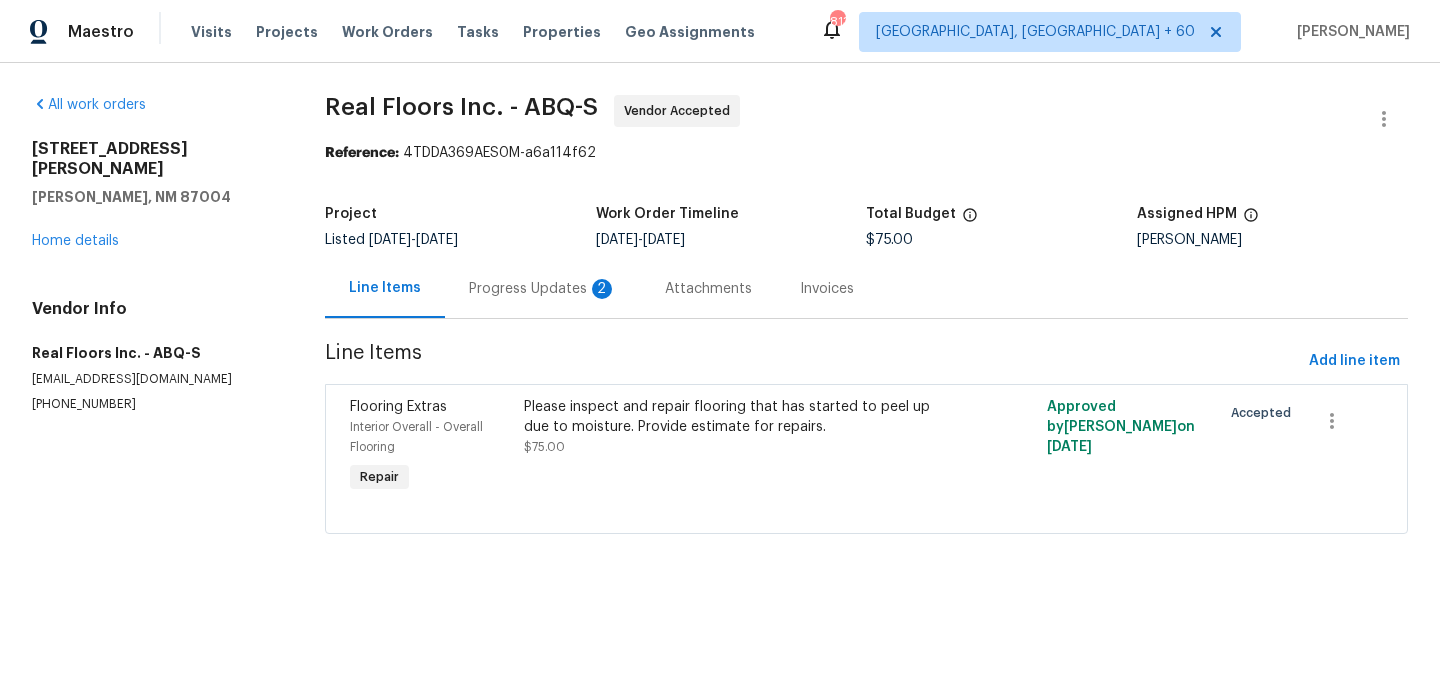 scroll, scrollTop: 0, scrollLeft: 0, axis: both 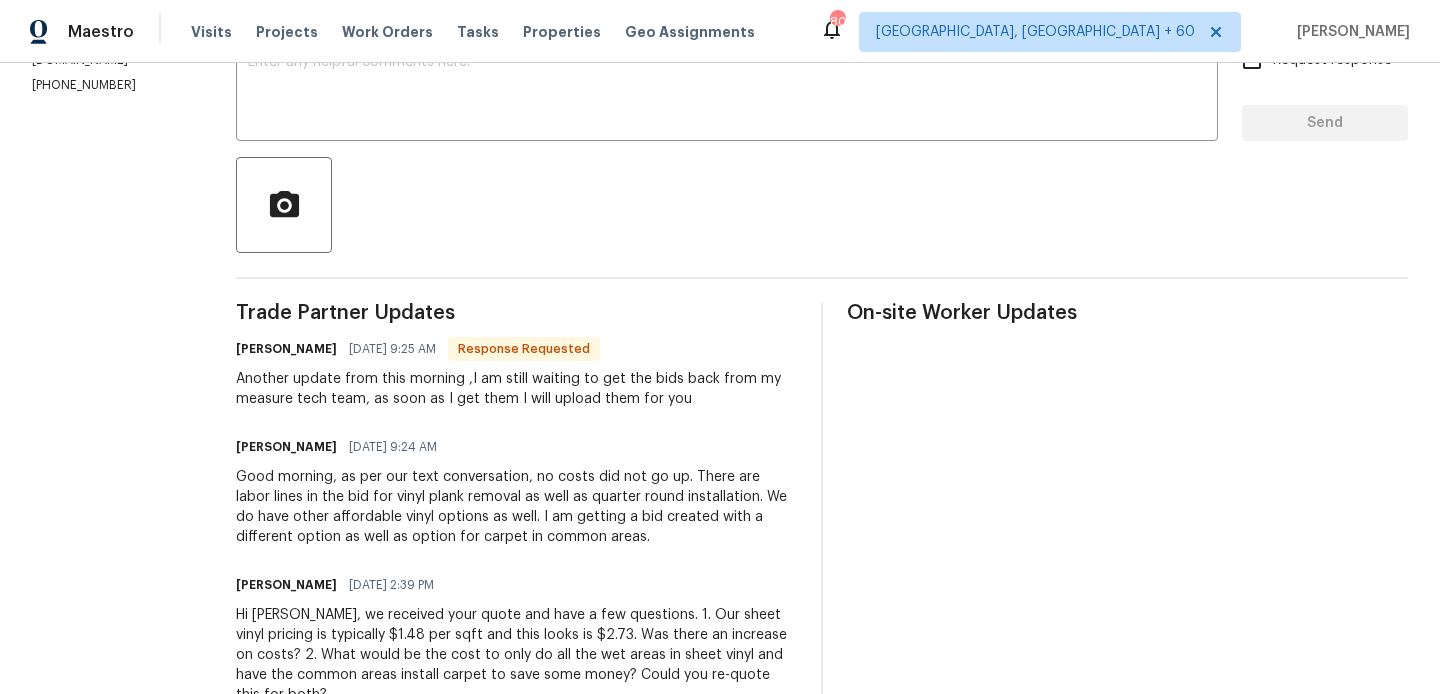 click on "Isabella Hofman" at bounding box center (286, 349) 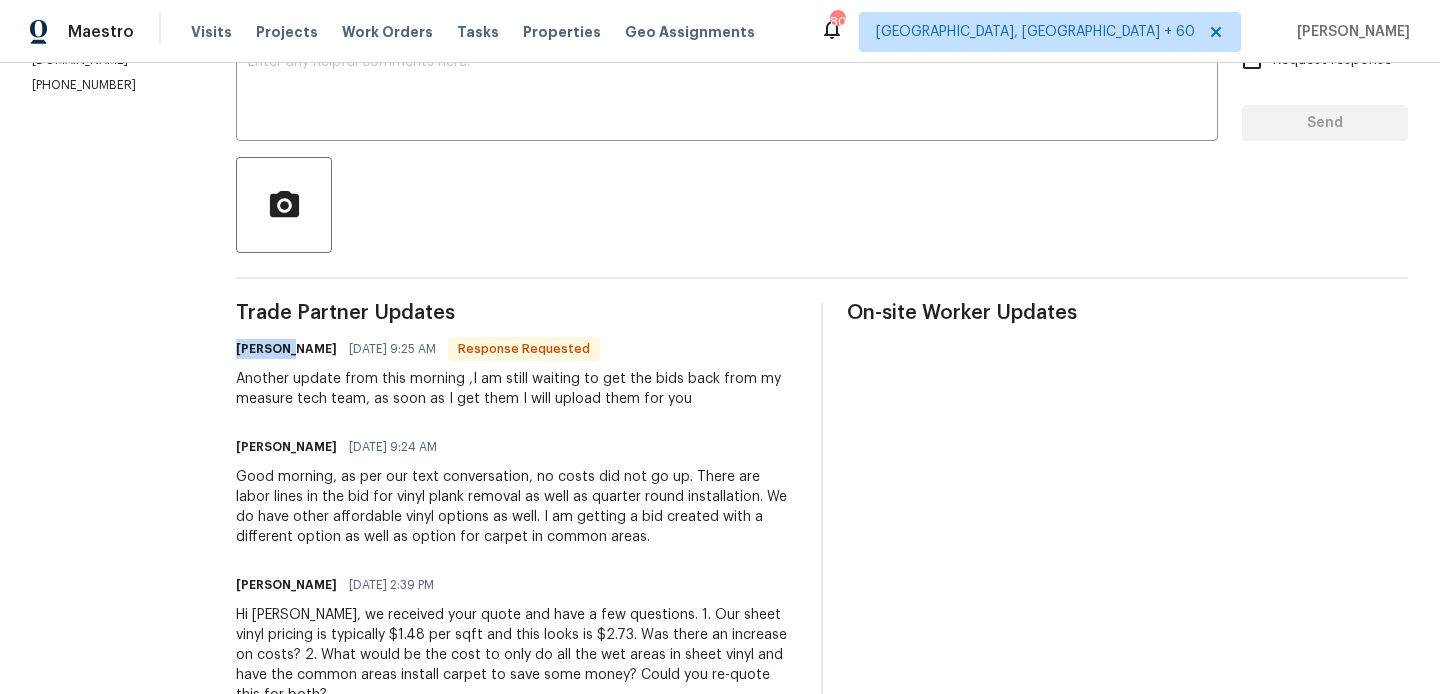 click on "Isabella Hofman" at bounding box center (286, 349) 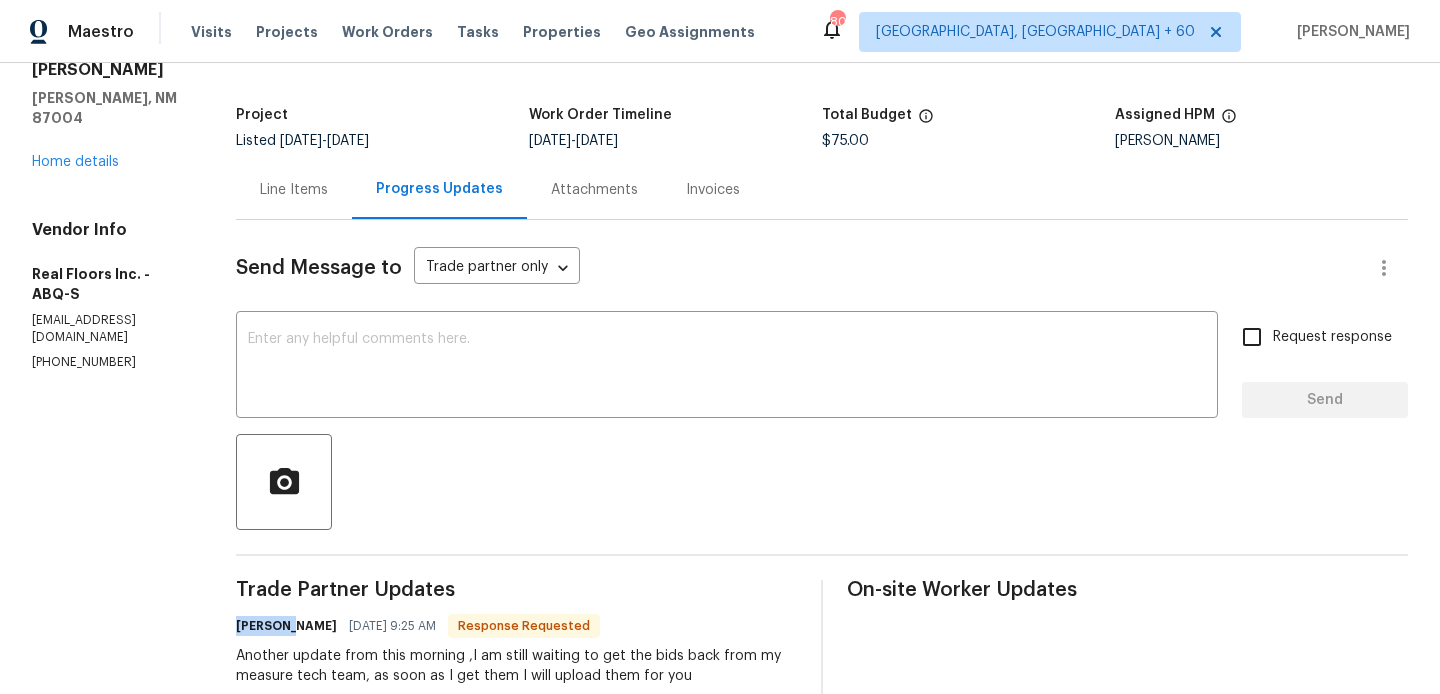 scroll, scrollTop: 0, scrollLeft: 0, axis: both 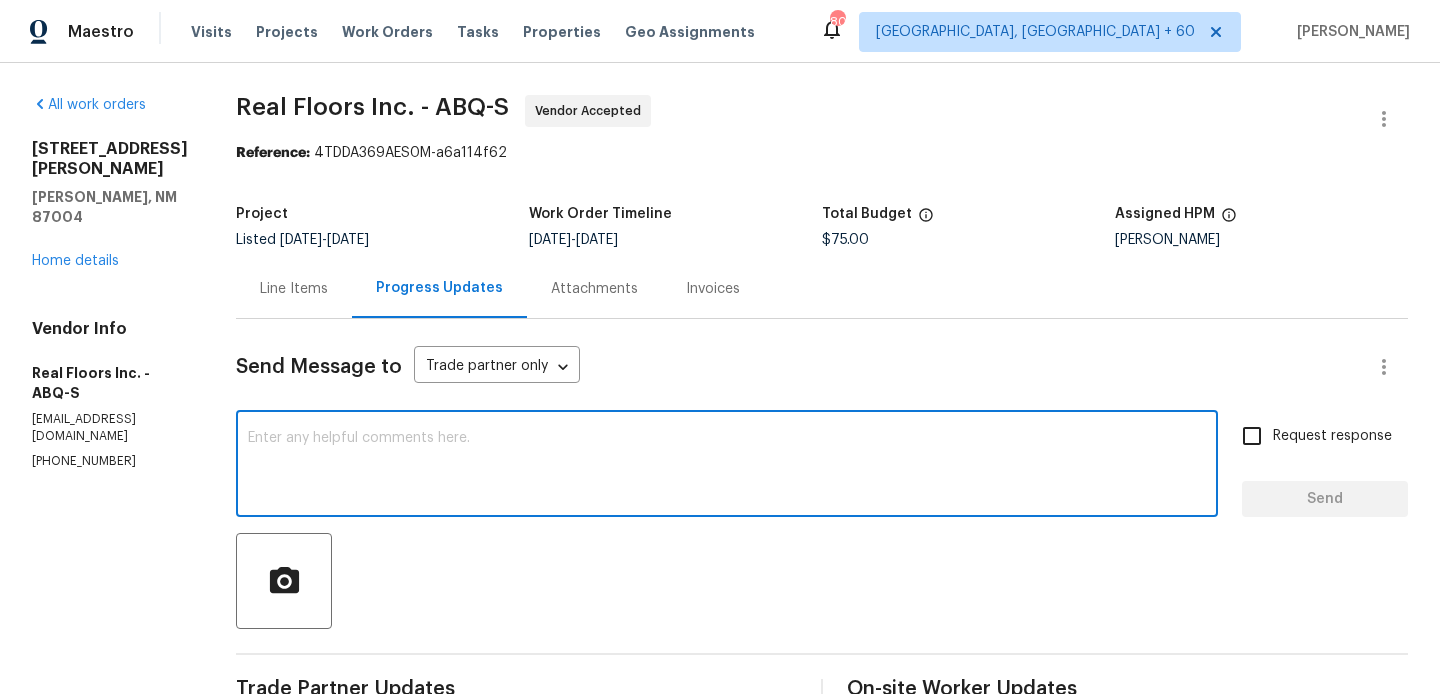 click at bounding box center (727, 466) 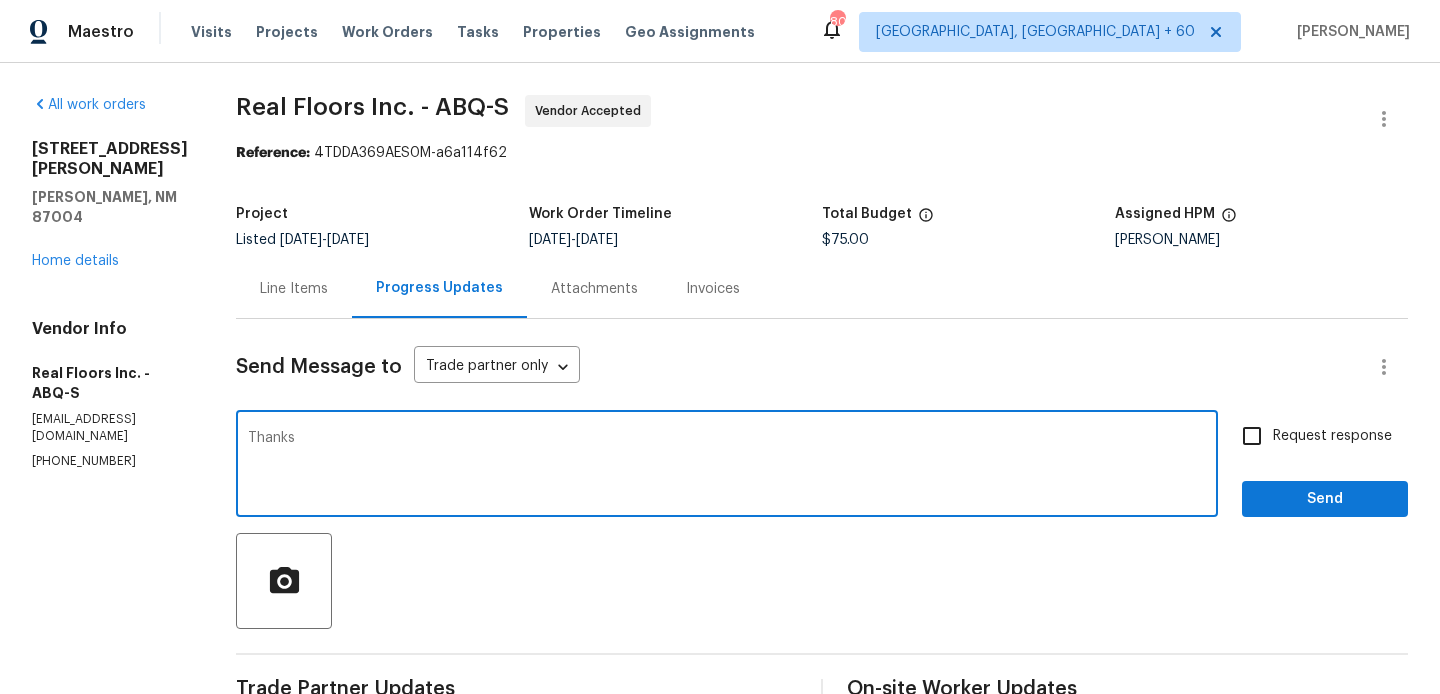 paste on "Isabella" 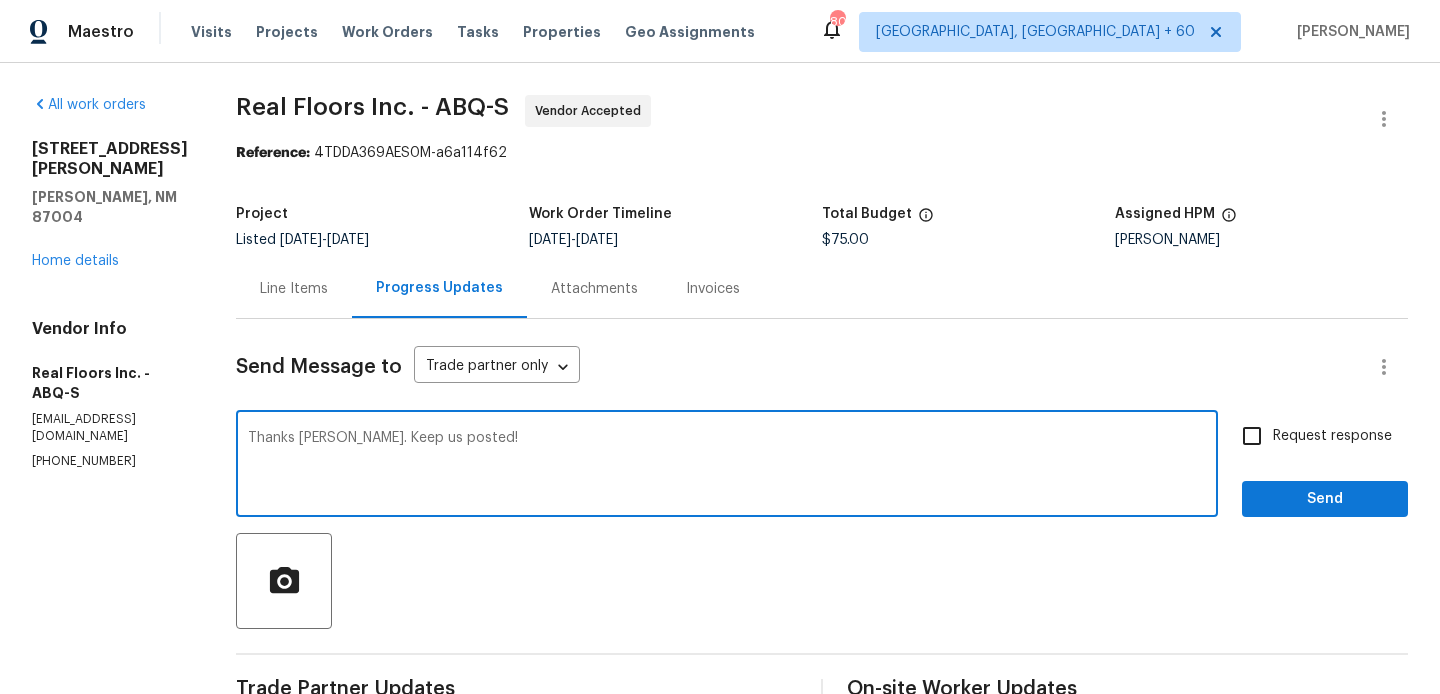type on "Thanks Isabella. Keep us posted!" 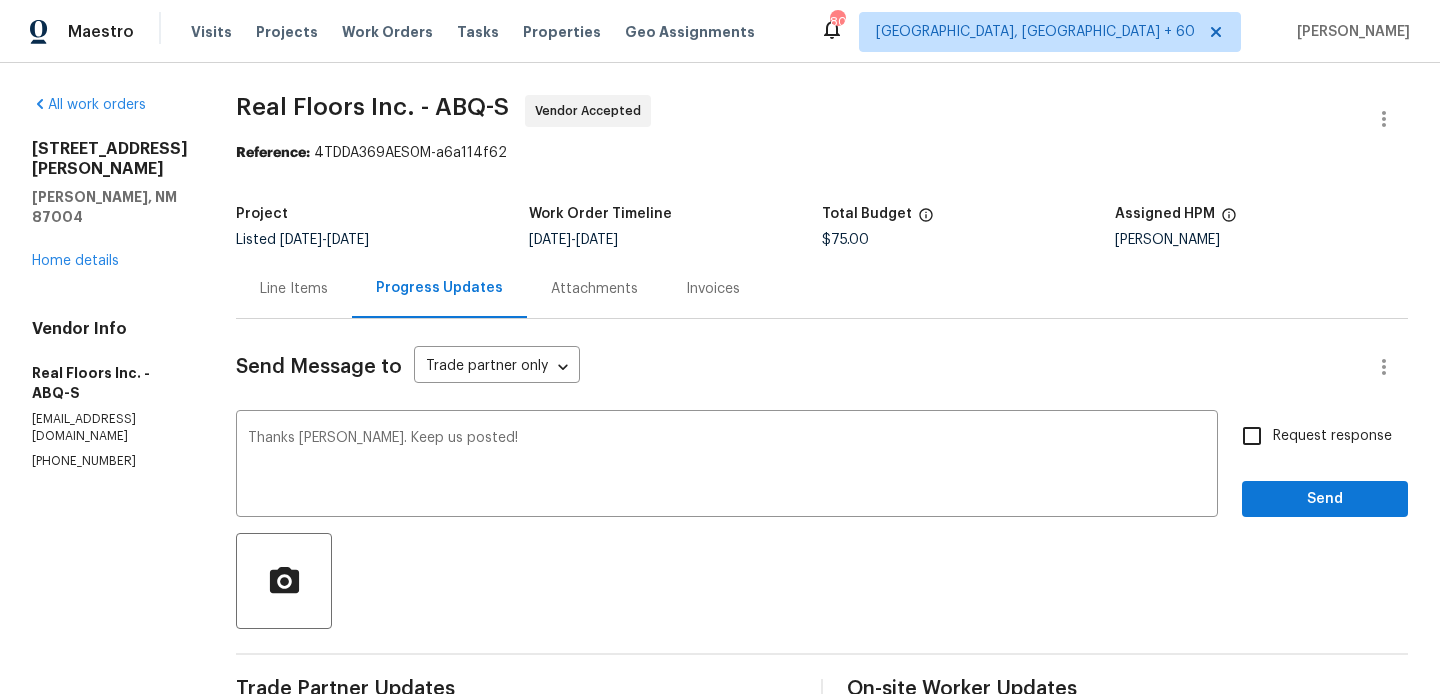 click on "Request response" at bounding box center (1332, 436) 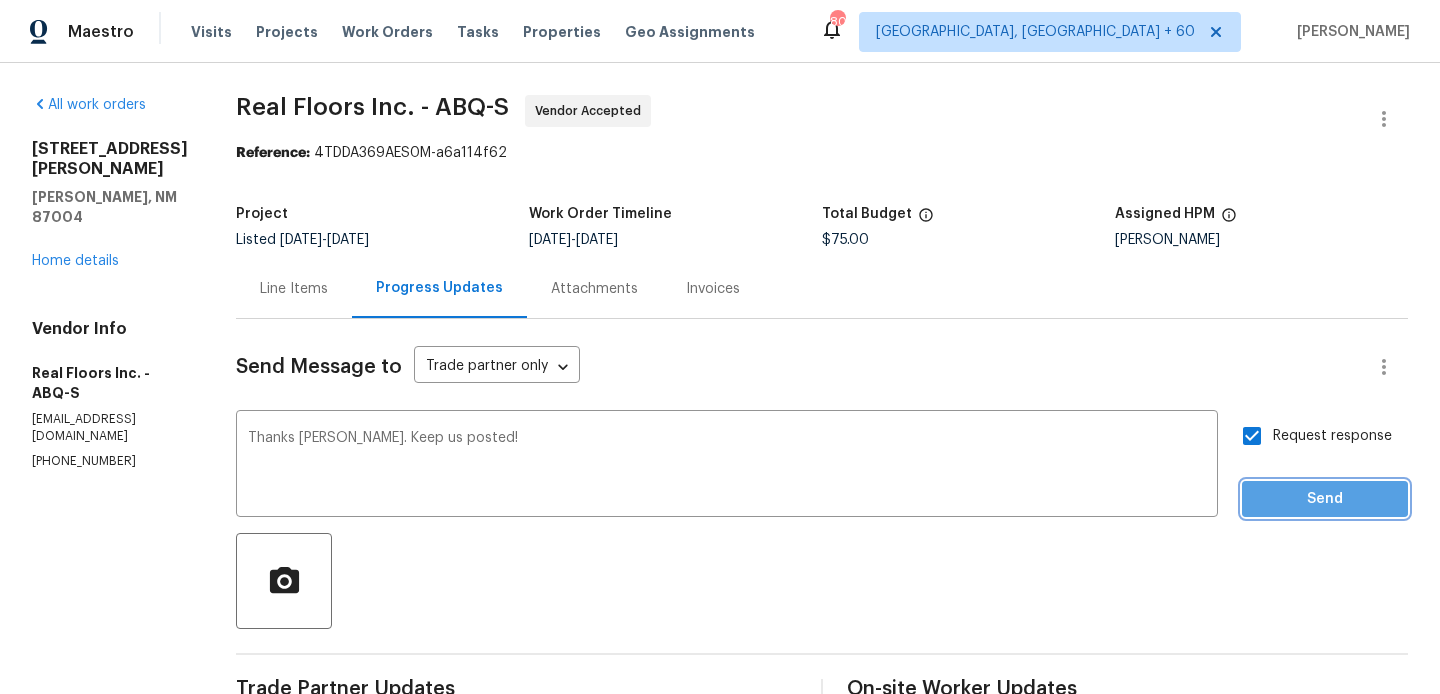 click on "Send" at bounding box center (1325, 499) 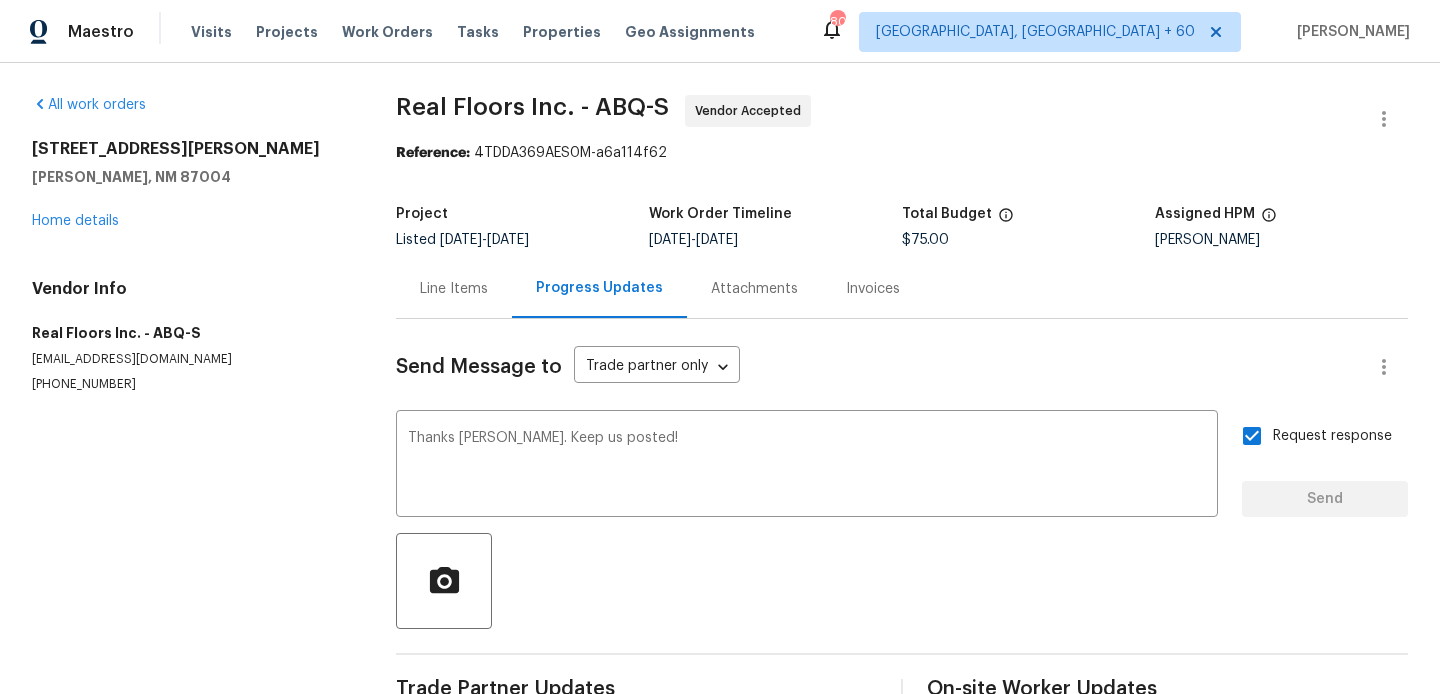 type 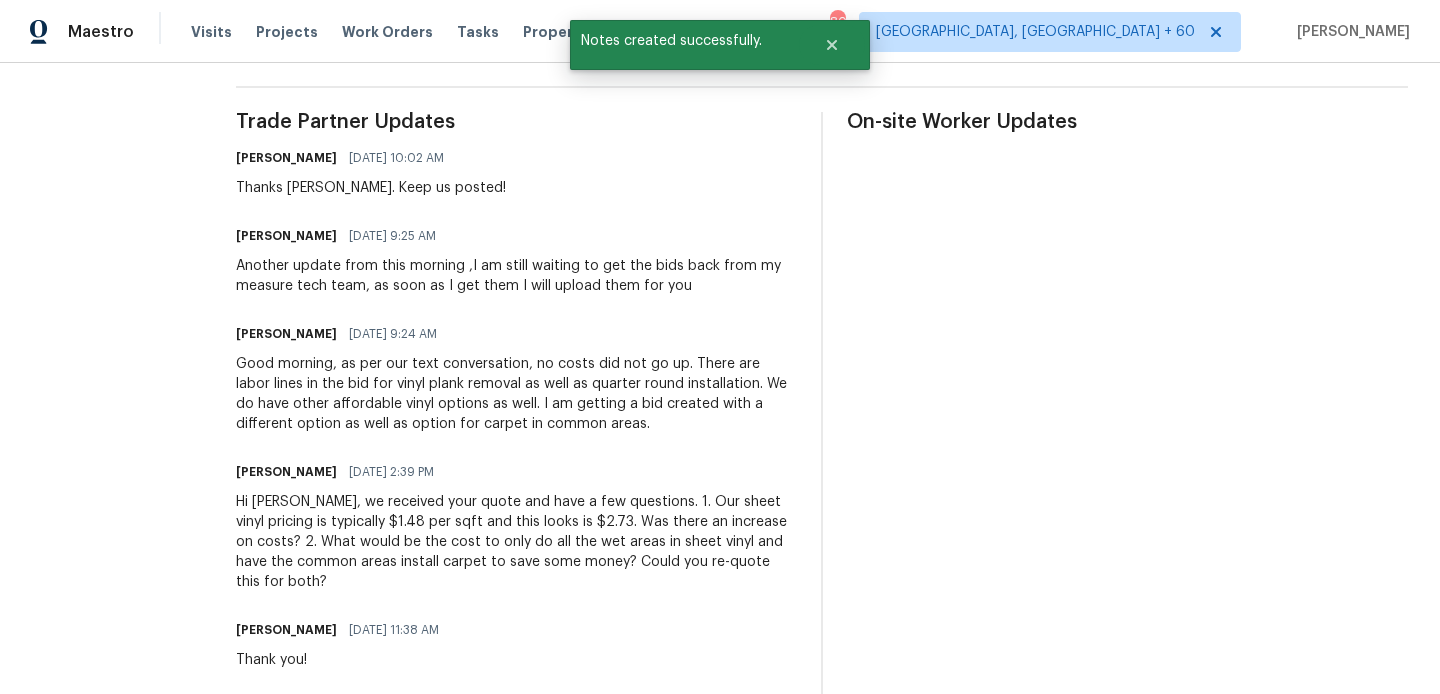 scroll, scrollTop: 0, scrollLeft: 0, axis: both 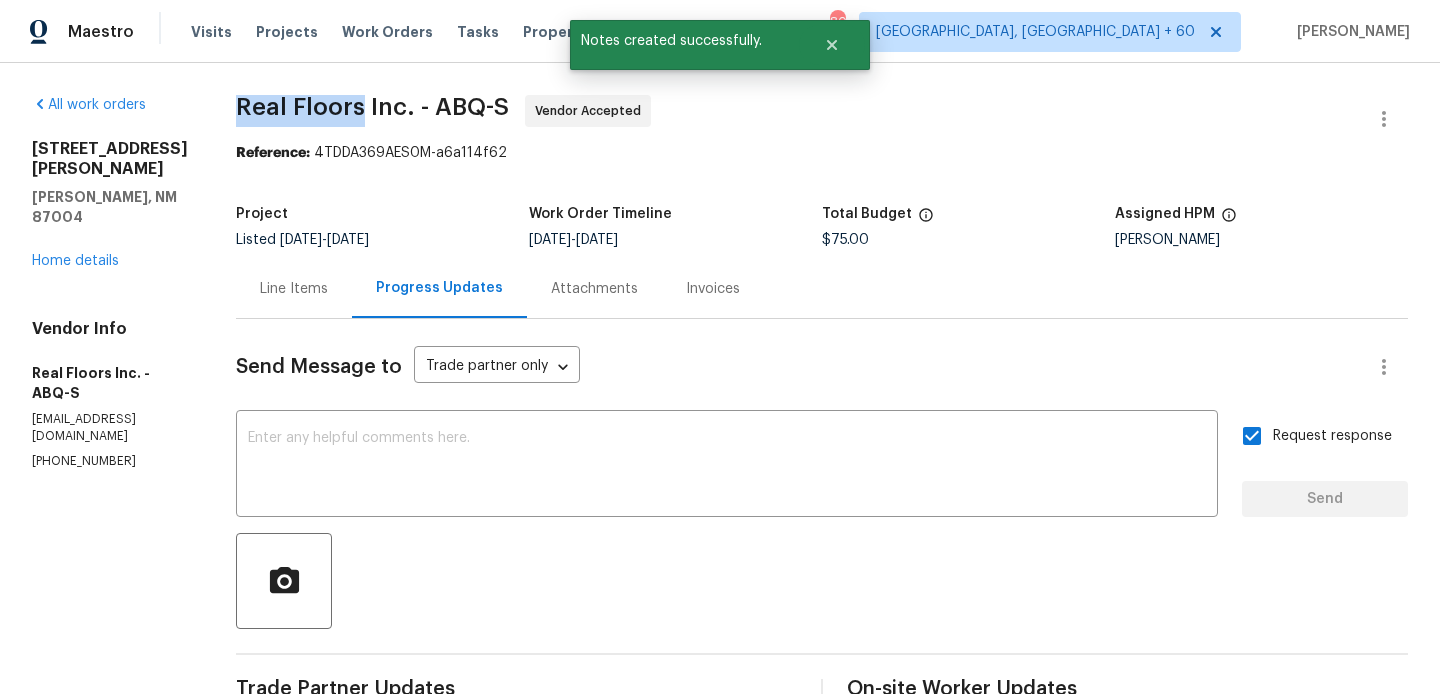 drag, startPoint x: 238, startPoint y: 106, endPoint x: 359, endPoint y: 108, distance: 121.016525 